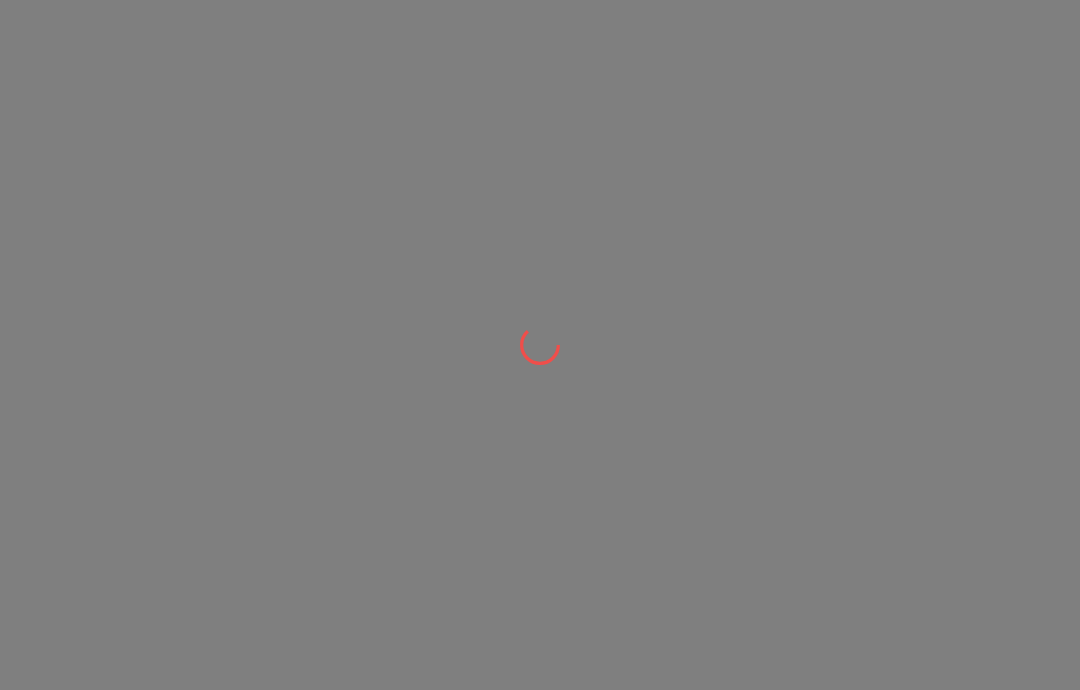 scroll, scrollTop: 0, scrollLeft: 0, axis: both 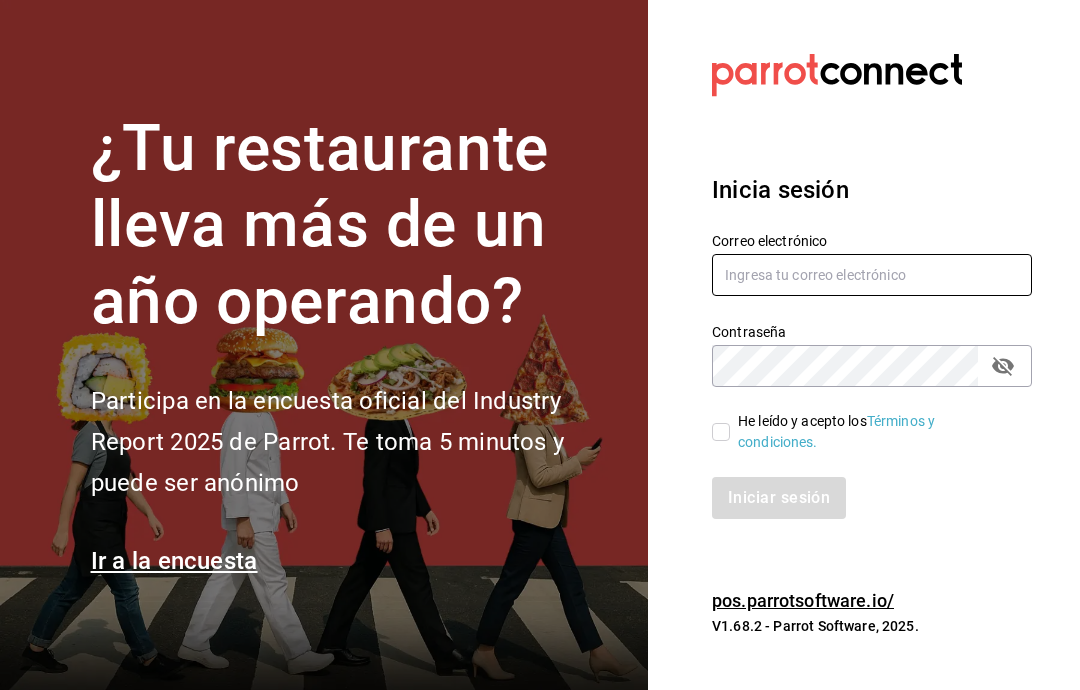 click at bounding box center (872, 275) 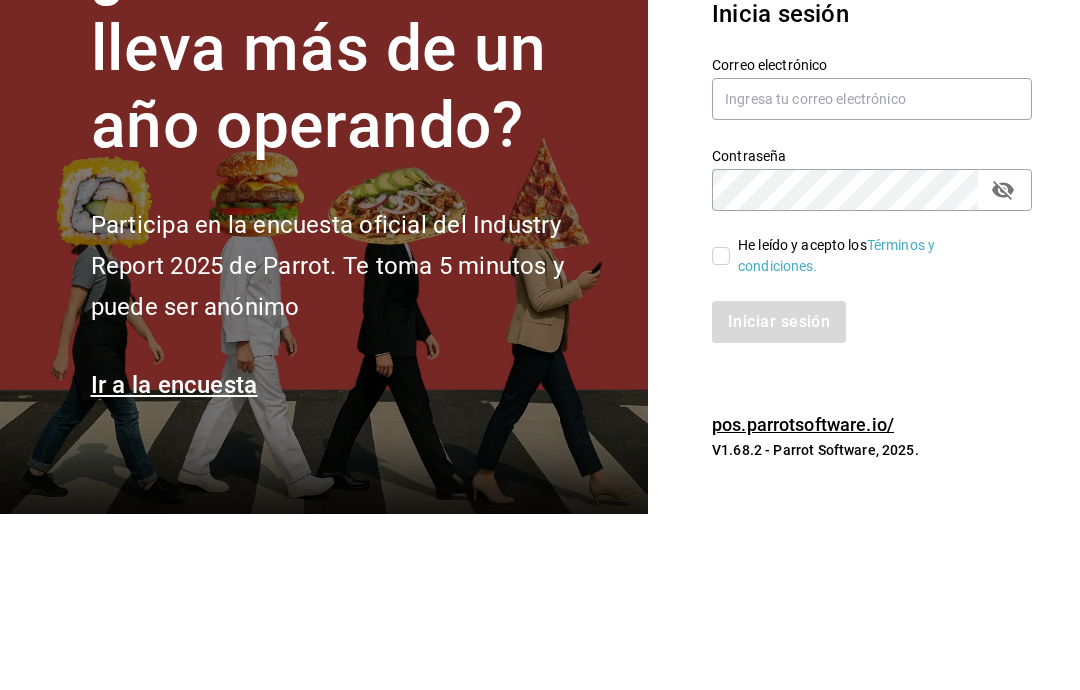 scroll, scrollTop: 80, scrollLeft: 0, axis: vertical 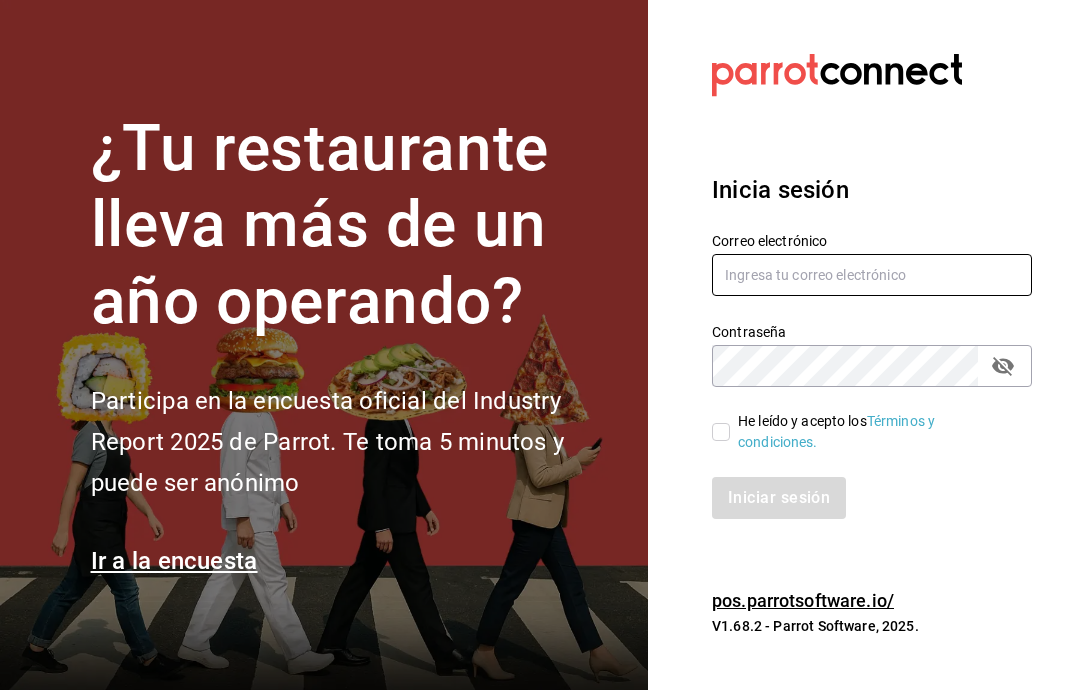 type on "[EMAIL]" 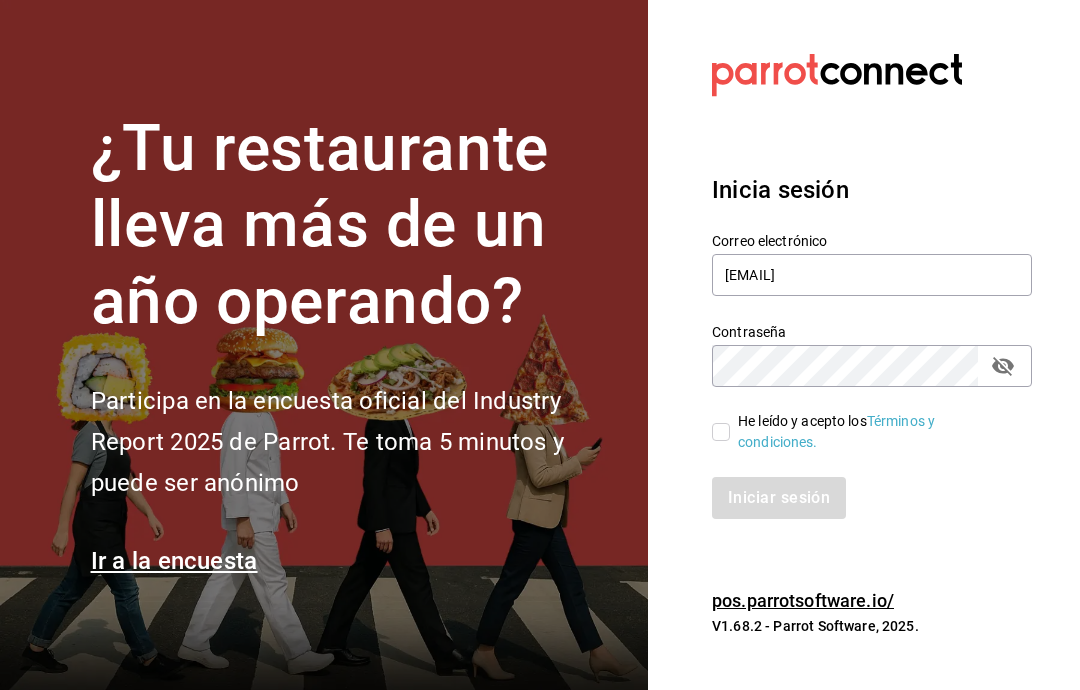 click on "He leído y acepto los  Términos y condiciones." at bounding box center [721, 432] 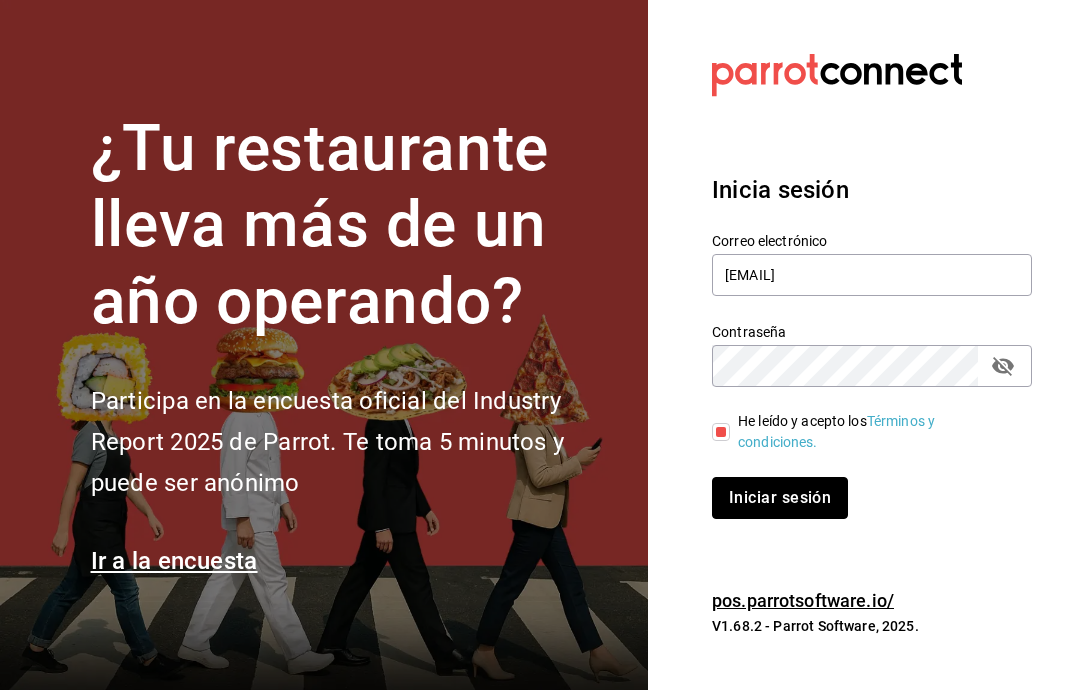 click on "Iniciar sesión" at bounding box center [780, 498] 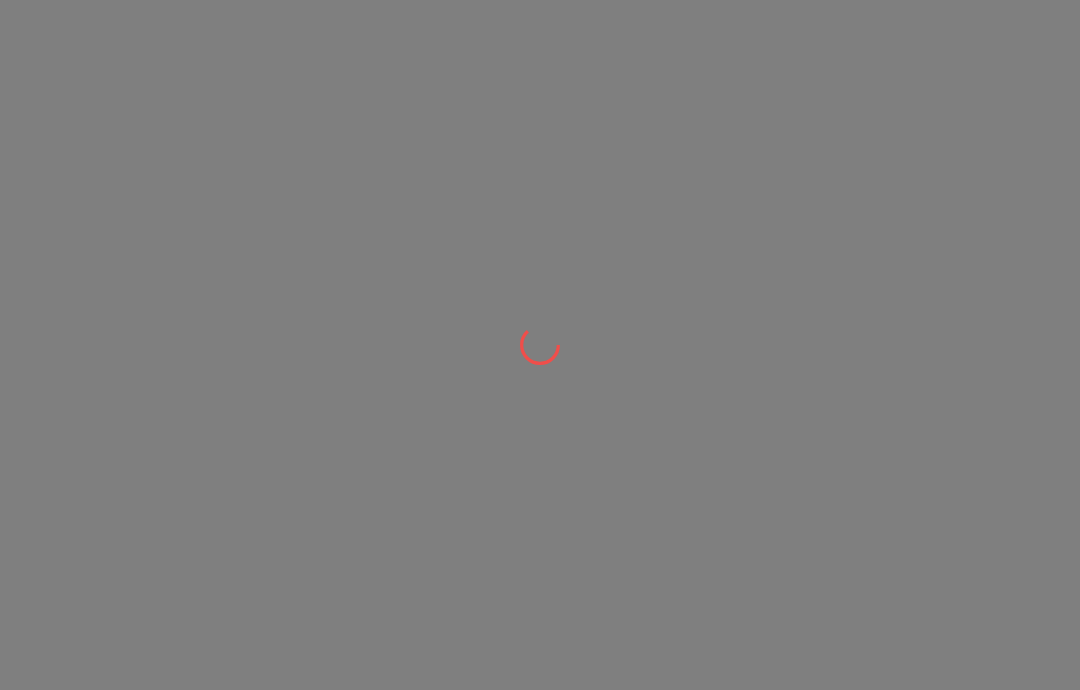 scroll, scrollTop: 0, scrollLeft: 0, axis: both 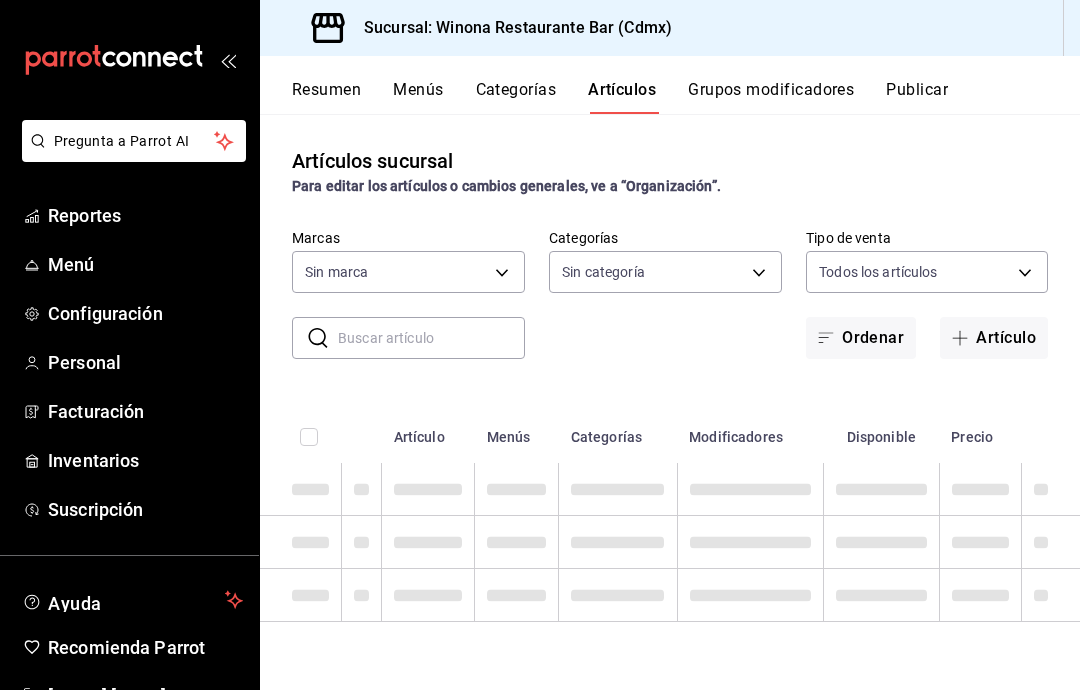 type on "908d6df4-2f26-4775-af38-303bc5da28fc" 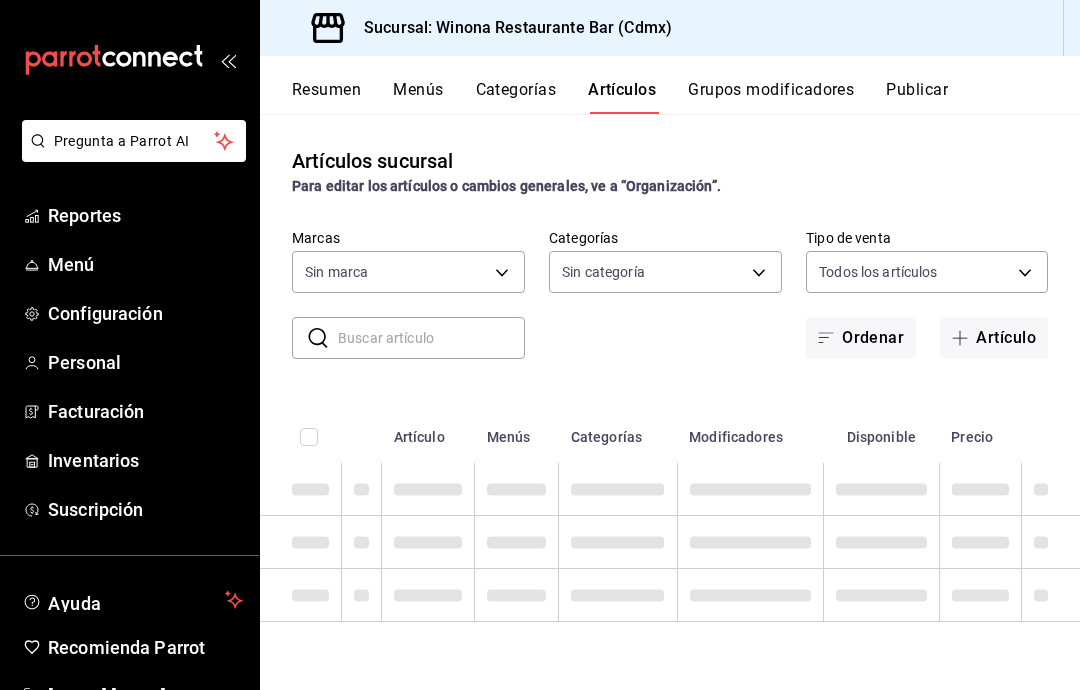 type on "d988eb86-8b76-456a-932a-bba2e53dadab,5bf03305-0487-47d5-9649-1ba07f098c26,e7b736a6-fe42-4e47-8c0f-0492d567a4b2,dff24040-5703-43ff-b599-5e4f4763bd82,f4966e21-bf6f-4118-b709-6db48a35bf06,72e67378-dda0-41c7-bf7f-4714752de79c,9afd2315-8b44-4df8-b6e0-115becaf7278,c6ef22db-a6ba-4262-80ce-a38b5f9acc13,6ae1259b-d902-4f64-a296-b0fd36892279,40fbbd7d-f810-4f93-8968-907c3a9257c0,969eaa5e-2f71-47cd-af6c-3e8d48b29751,0670840b-4bf9-4153-b68c-6b57e174931d,0d52f32b-f99b-48e4-a738-4636c901b6d9,b182cf93-f452-4c0c-b5e4-f12543e39835,59d63c84-7aca-4e49-b5c9-fcdb619eb570,42b6c898-da06-4768-9735-ee822580863a,09c9a4a0-1602-4fd4-b634-7824cc119195,1c545bda-0f3b-4897-bb41-9f1757d04c58,089d18c2-d755-426e-90b1-0e4ca34566f6,cb34ce05-0a3a-464f-b3da-e90e0997d2d8" 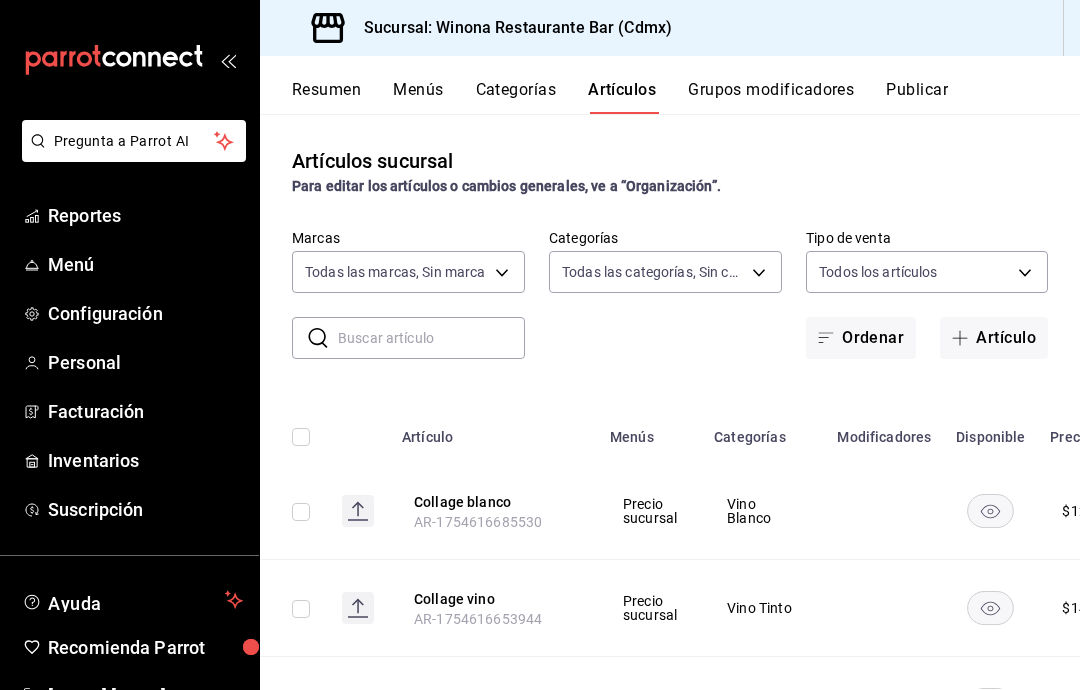 scroll, scrollTop: 0, scrollLeft: 0, axis: both 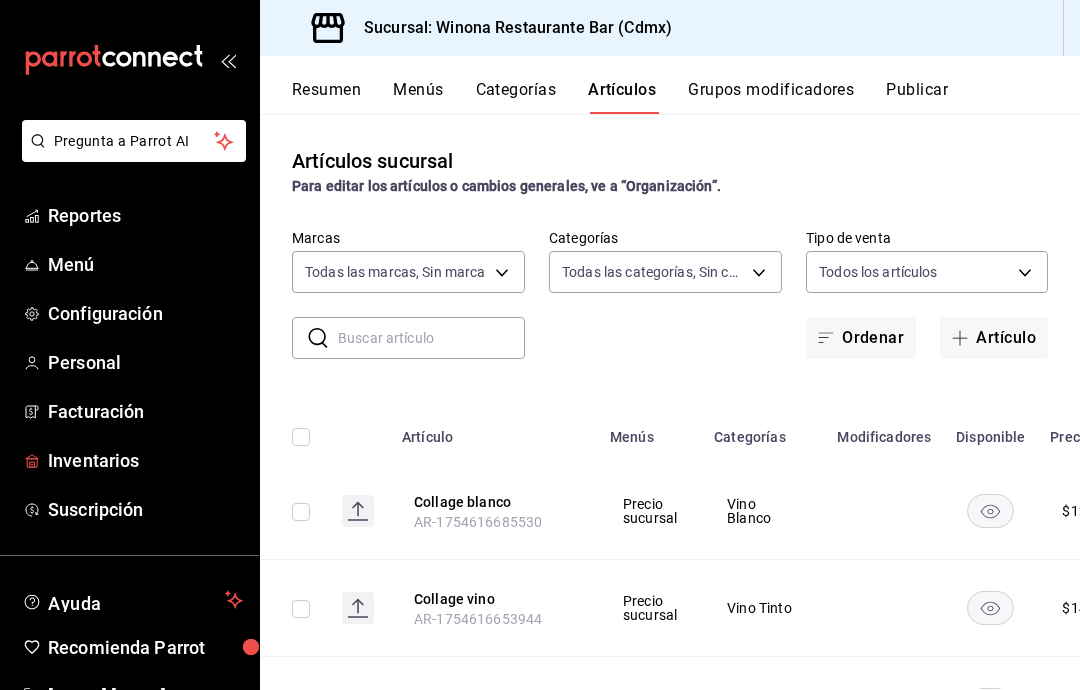 click on "Inventarios" at bounding box center [145, 460] 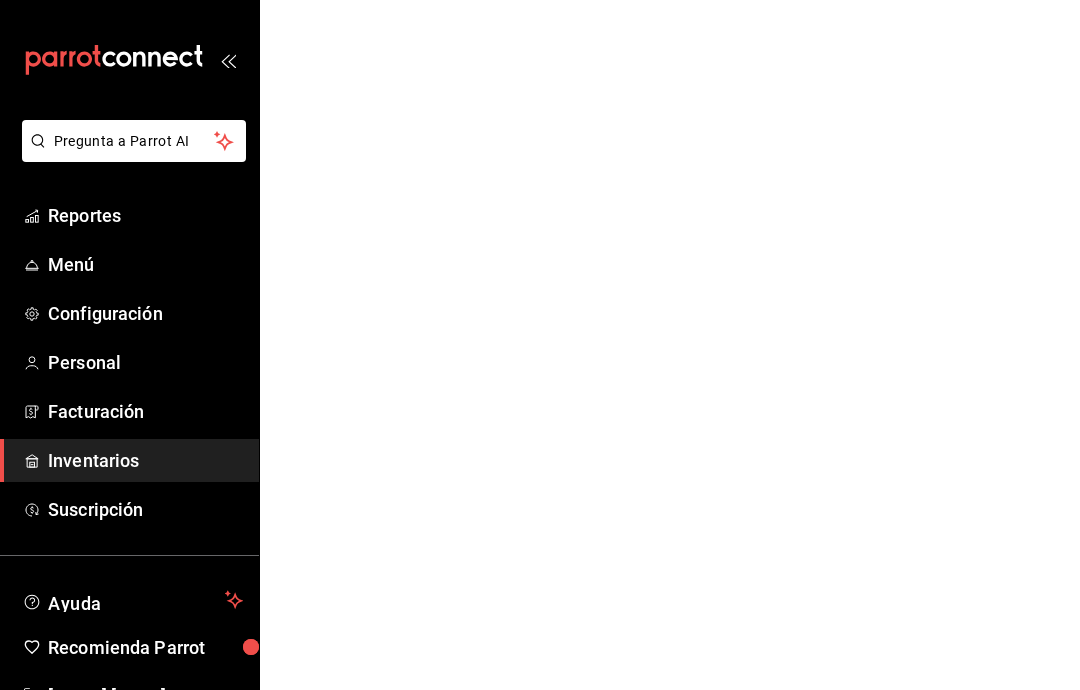 scroll, scrollTop: 0, scrollLeft: 0, axis: both 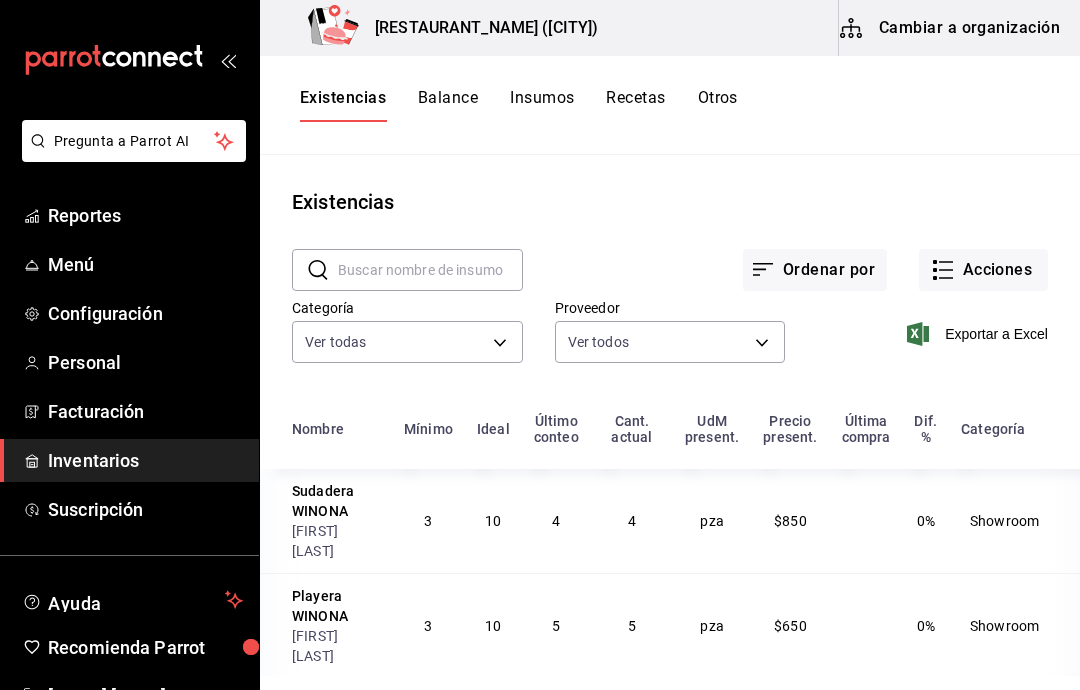 click on "Acciones" at bounding box center (983, 270) 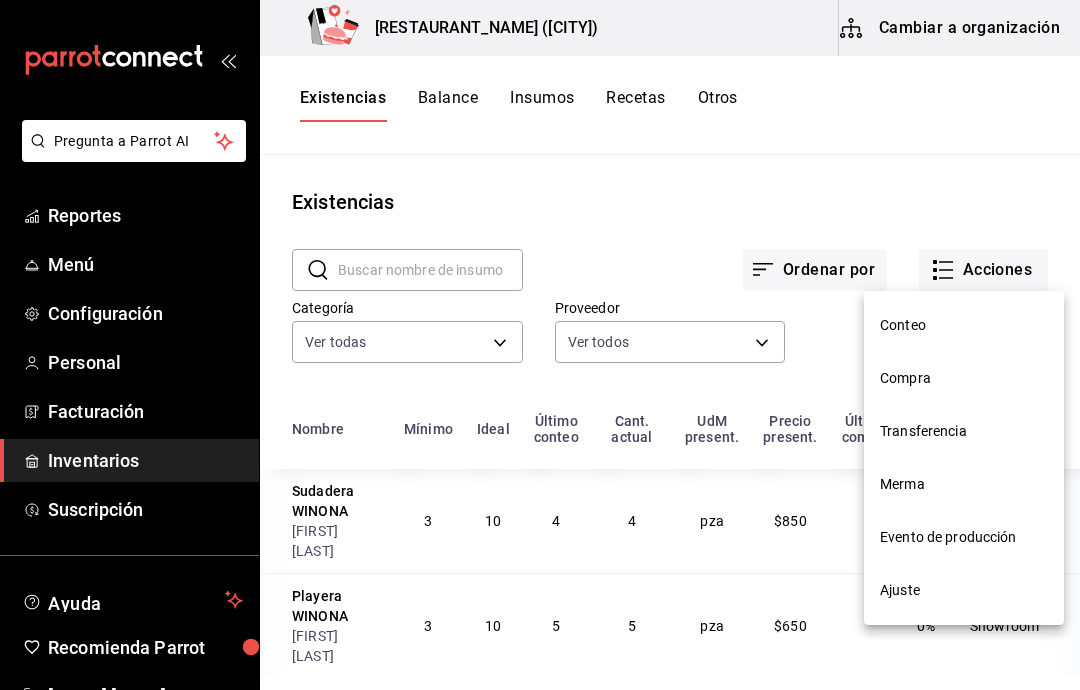 click on "Compra" at bounding box center [964, 378] 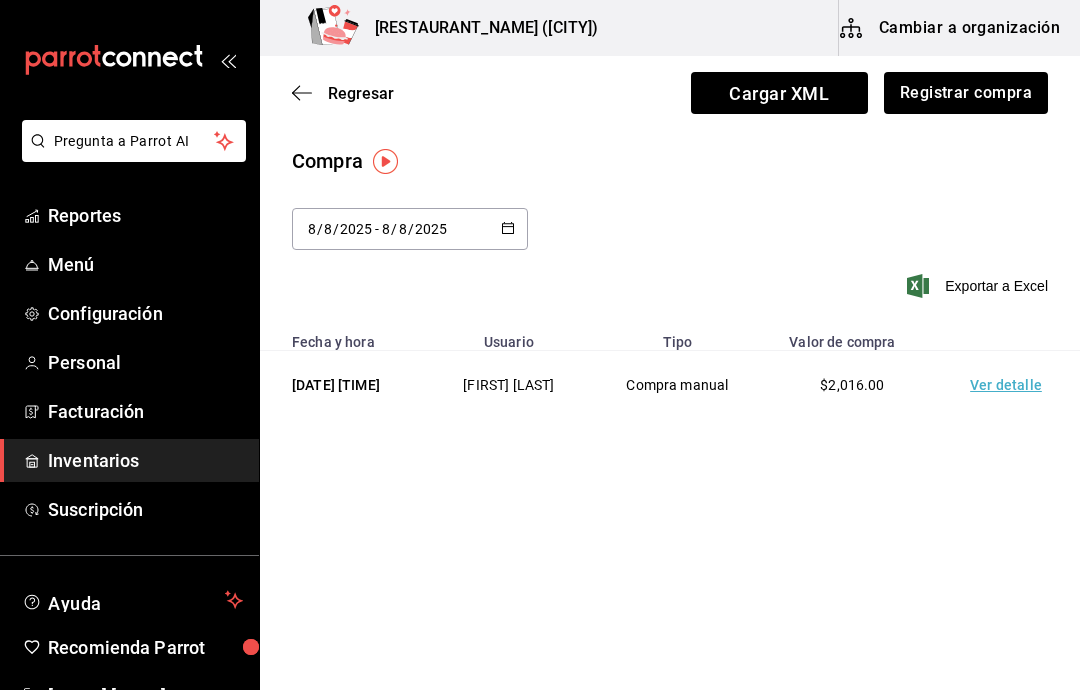 click on "Ver detalle" at bounding box center [1010, 385] 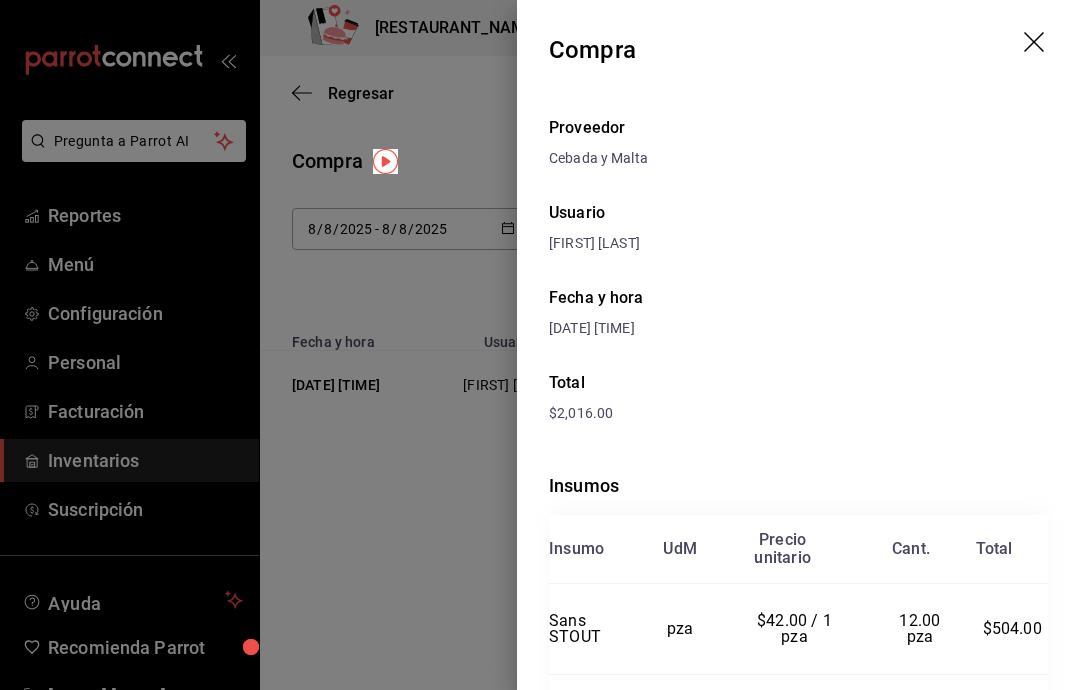 click 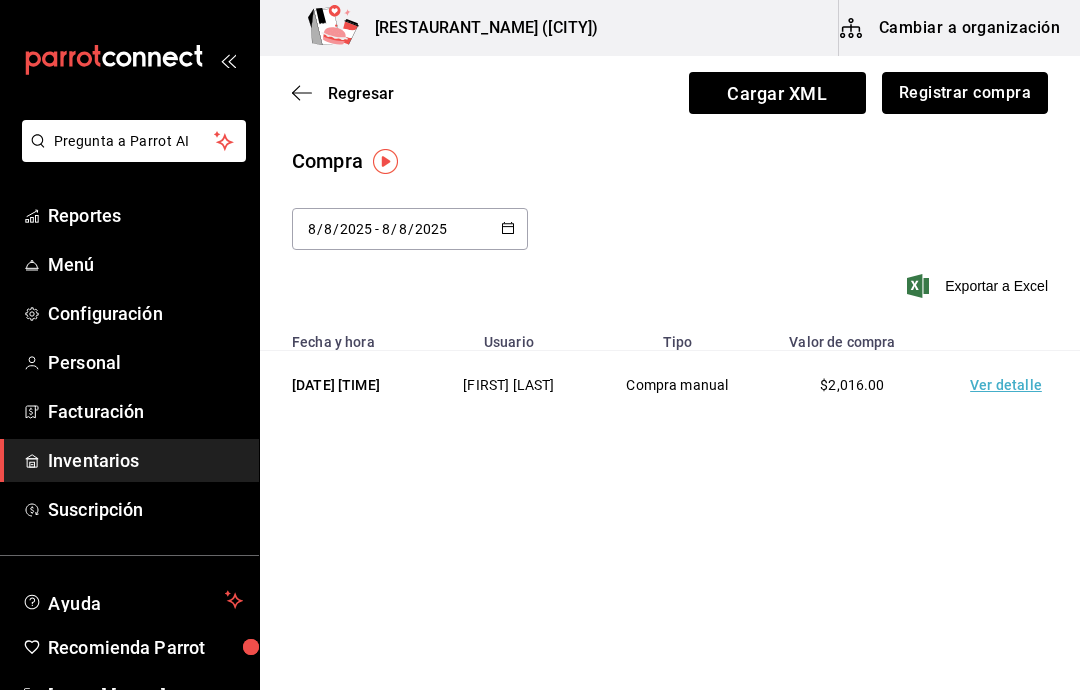 click on "Registrar compra" at bounding box center [965, 93] 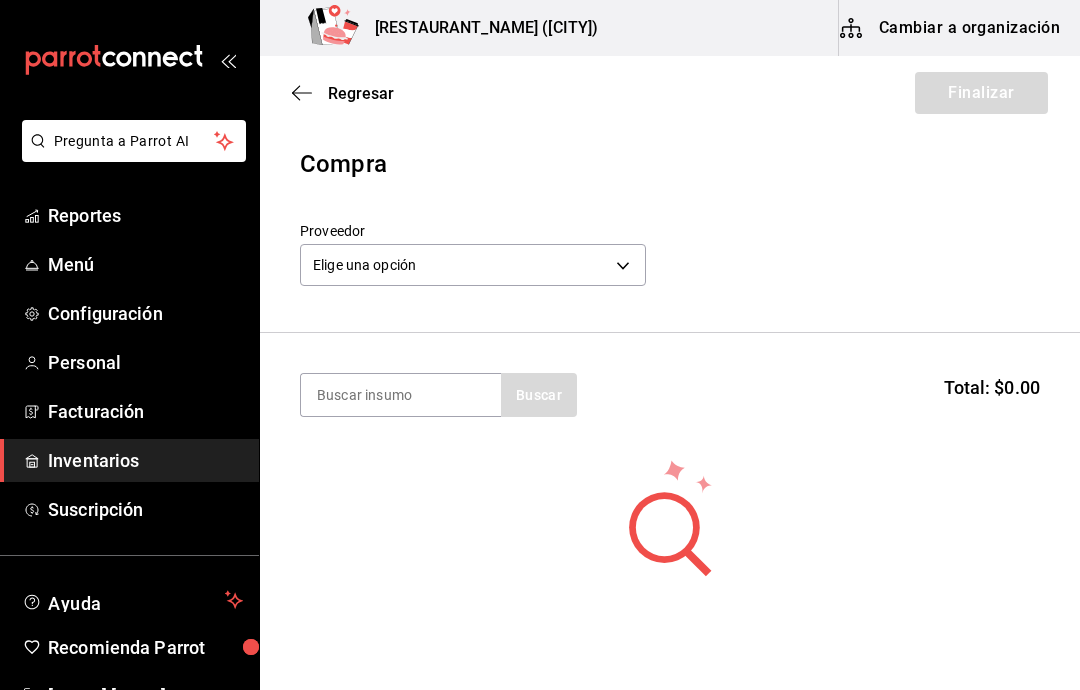click on "Pregunta a Parrot AI Reportes Menú Configuración Personal Facturación Inventarios Suscripción Ayuda Recomienda Parrot [FIRST] [LAST] Sugerir nueva función [RESTAURANT_NAME] ([CITY]) Cambiar a organización Regresar Finalizar Compra Proveedor Elige una opción default Buscar Total: $0.00 No hay insumos a mostrar. Busca un insumo para agregarlo a la lista GANA 1 MES GRATIS EN TU SUSCRIPCIÓN AQUÍ ¿Recuerdas cómo empezó tu restaurante? Hoy puedes ayudar a un colega a tener el mismo cambio que tú viviste. Recomienda Parrot directamente desde tu Portal Administrador. Es fácil y rápido. 🎁 Por cada restaurante que se una, ganas 1 mes gratis. Ver video tutorial Ir a video Pregunta a Parrot AI Reportes Menú Configuración Personal Facturación Inventarios Suscripción Ayuda Recomienda Parrot [FIRST] [LAST] Sugerir nueva función Editar Eliminar Visitar centro de ayuda ([PHONE]) [EMAIL] Visitar centro de ayuda ([PHONE])" at bounding box center (540, 288) 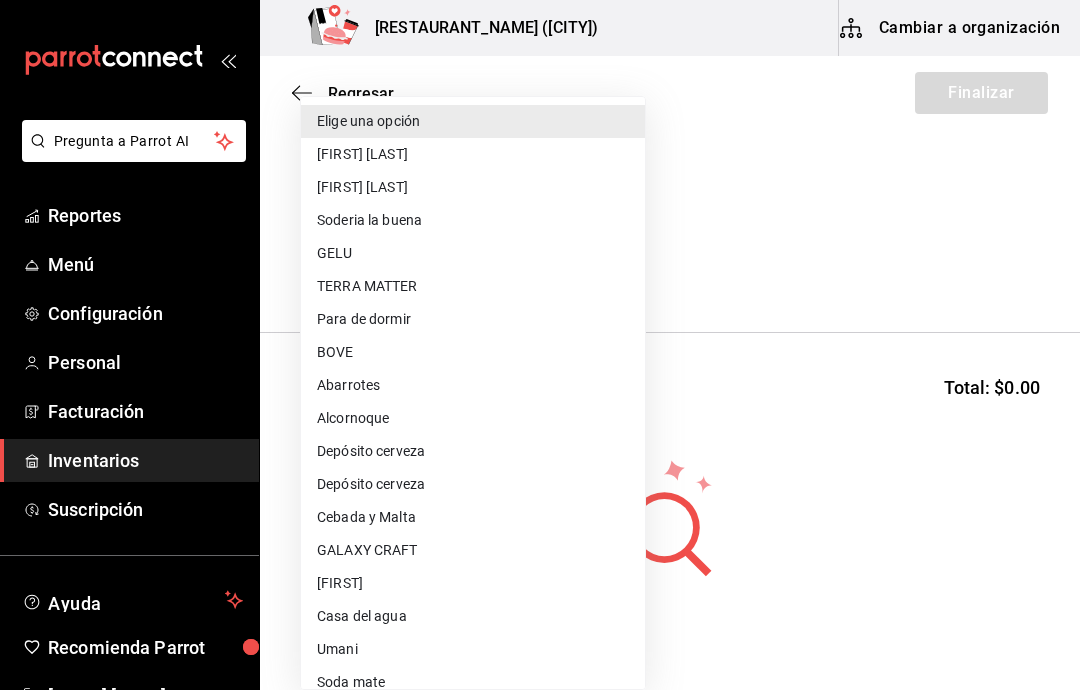 click on "GALAXY CRAFT" at bounding box center (473, 550) 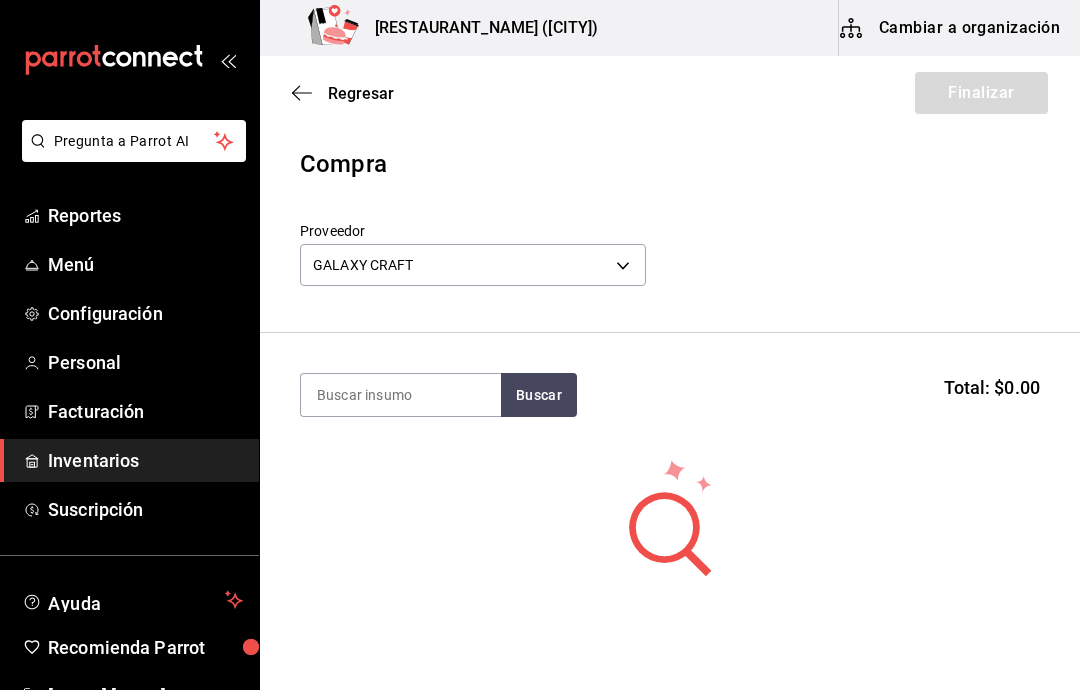 click at bounding box center [401, 395] 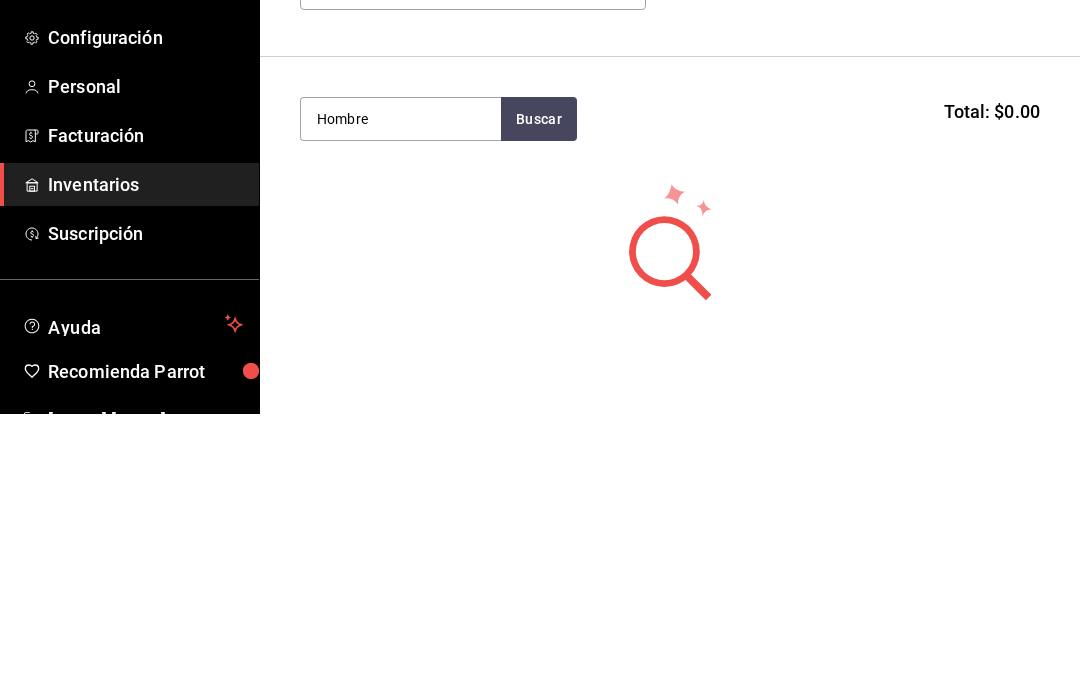 type on "Hombre" 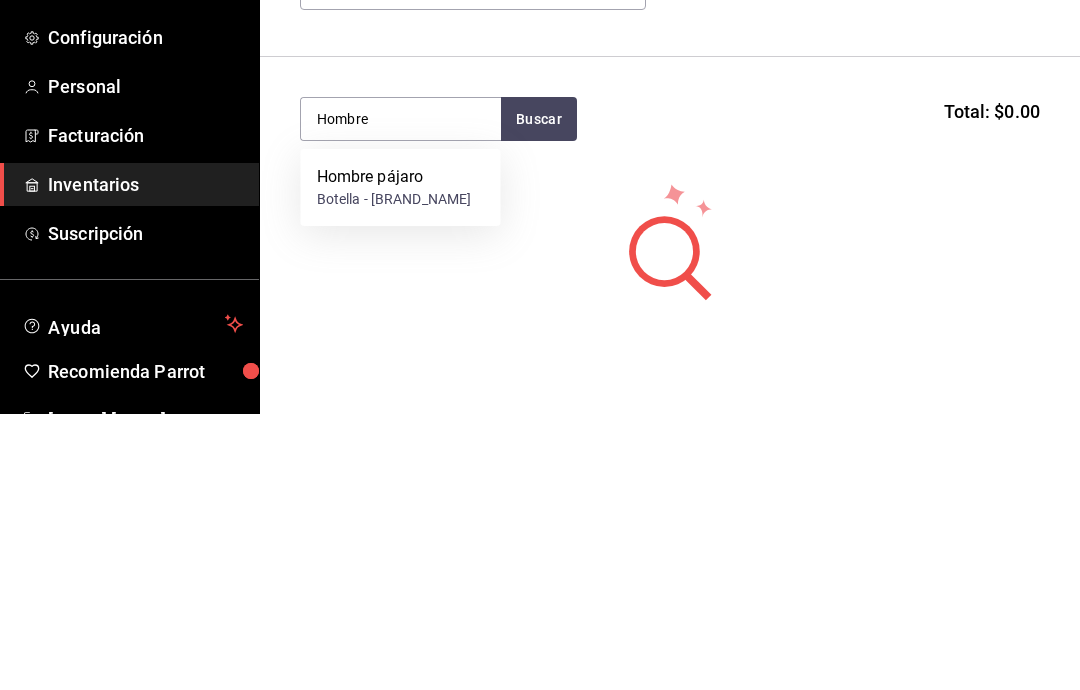 click on "Hombre pájaro" at bounding box center (394, 453) 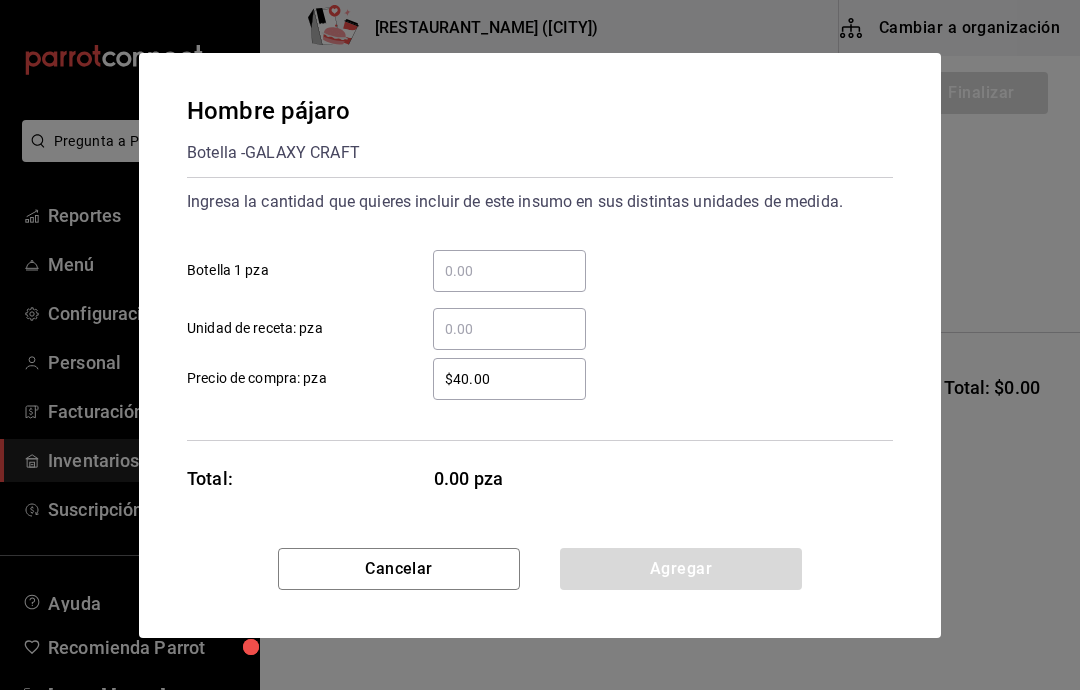 click on "​ Botella  1 pza" at bounding box center (509, 271) 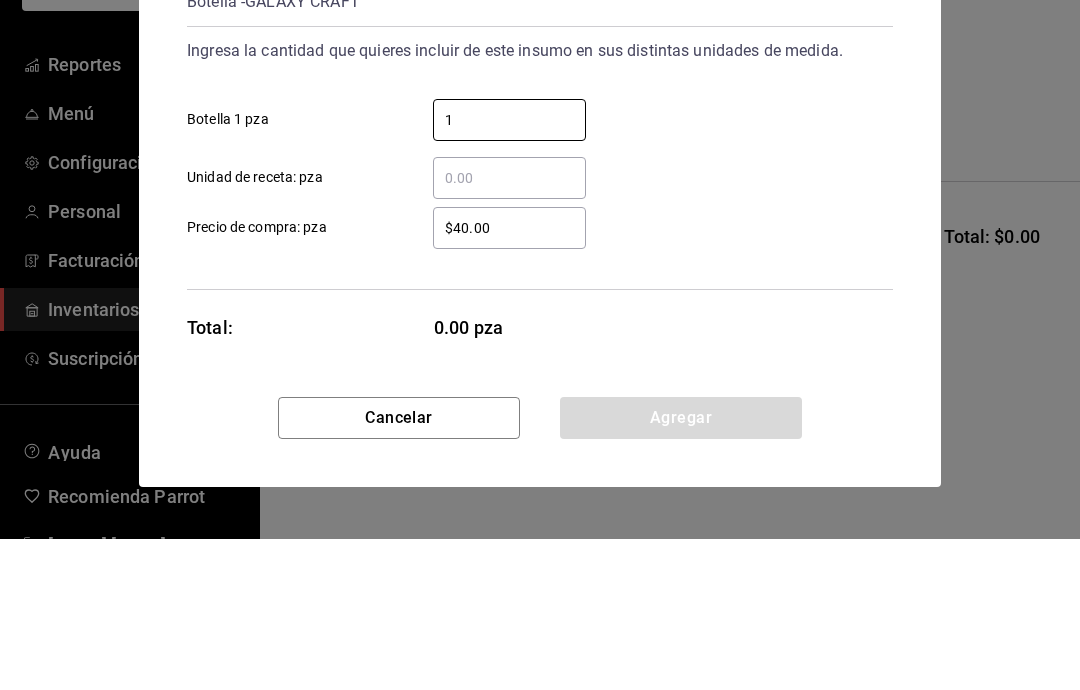 type on "10" 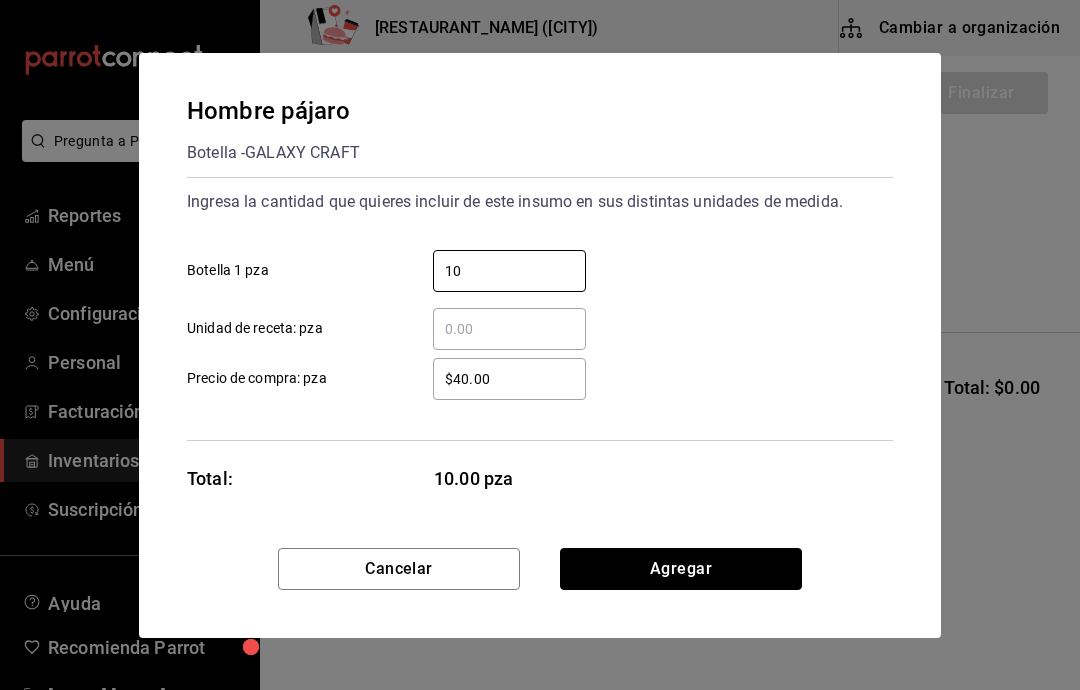 click on "Agregar" at bounding box center [681, 569] 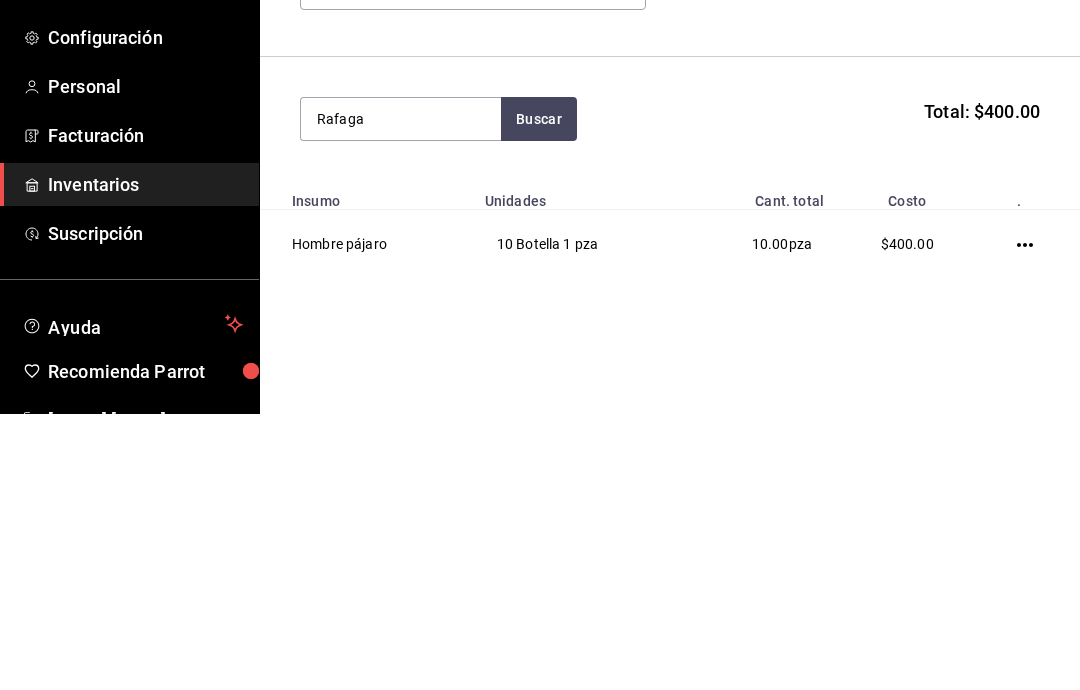 type on "Rafaga" 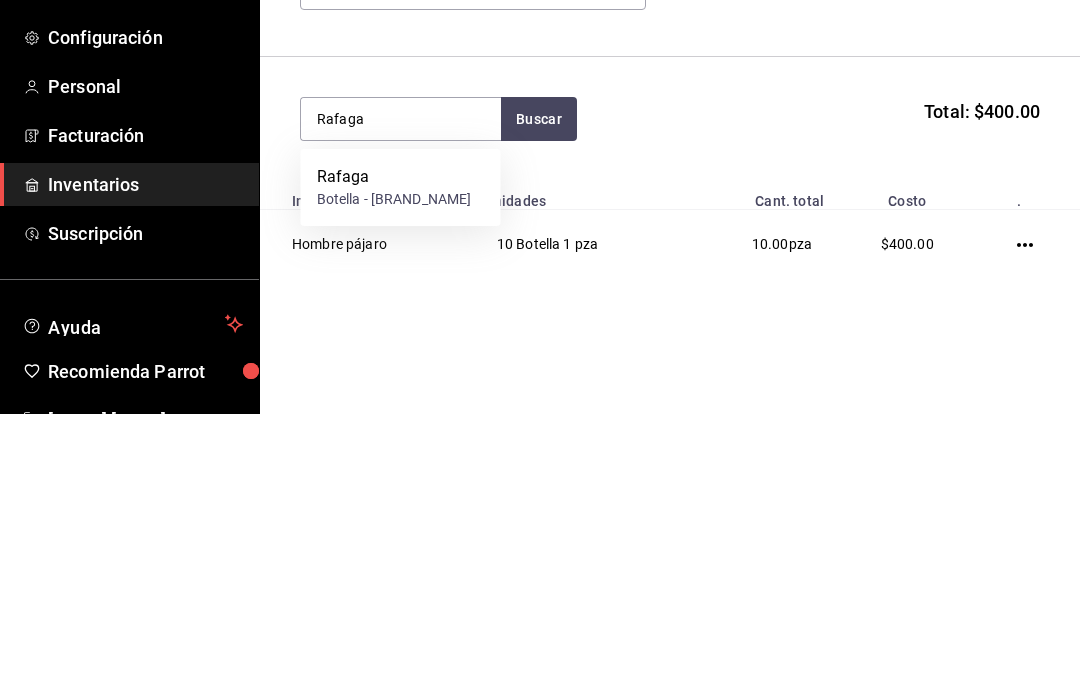click on "Botella  - [BRAND_NAME]" at bounding box center (394, 475) 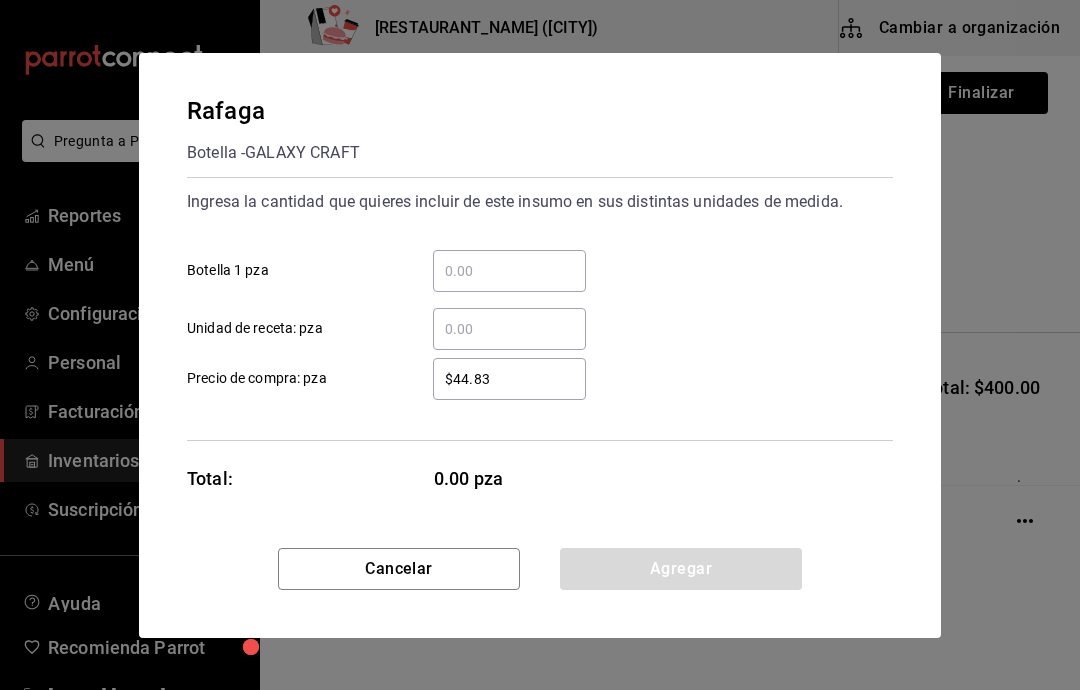 click on "​ Botella  1 pza" at bounding box center (509, 271) 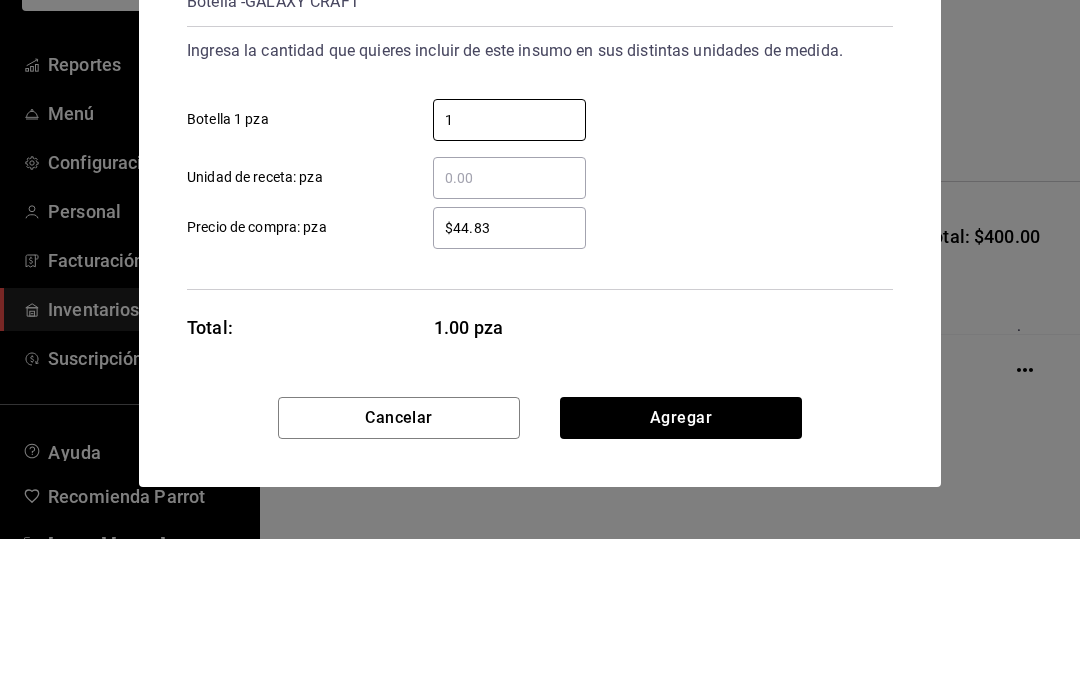 type on "10" 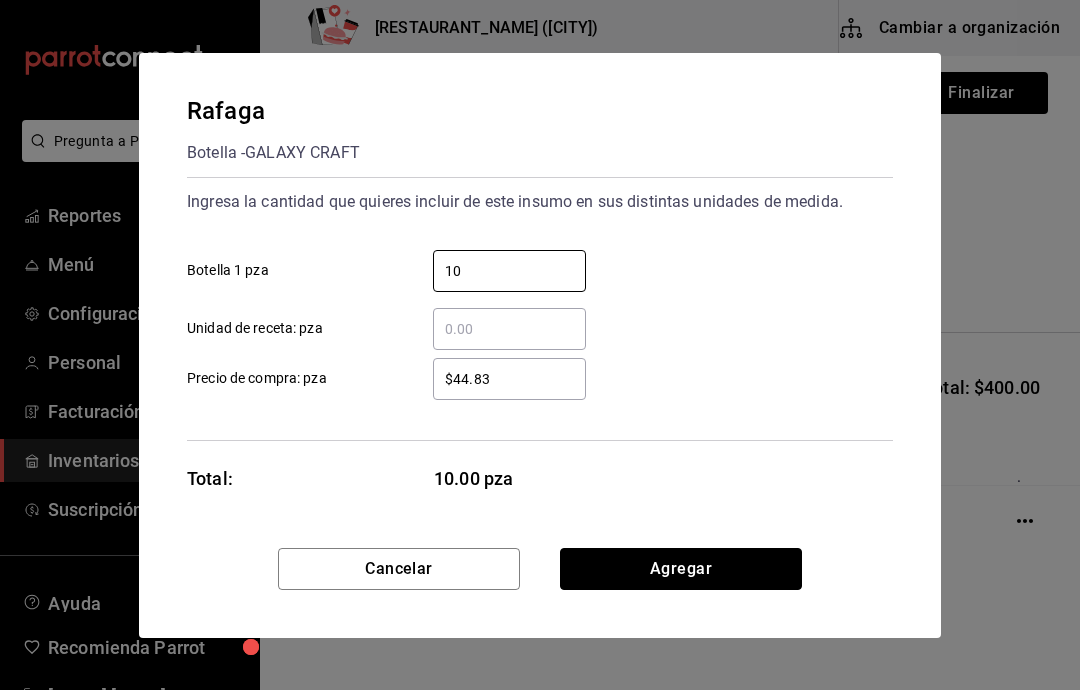 click on "Agregar" at bounding box center (681, 569) 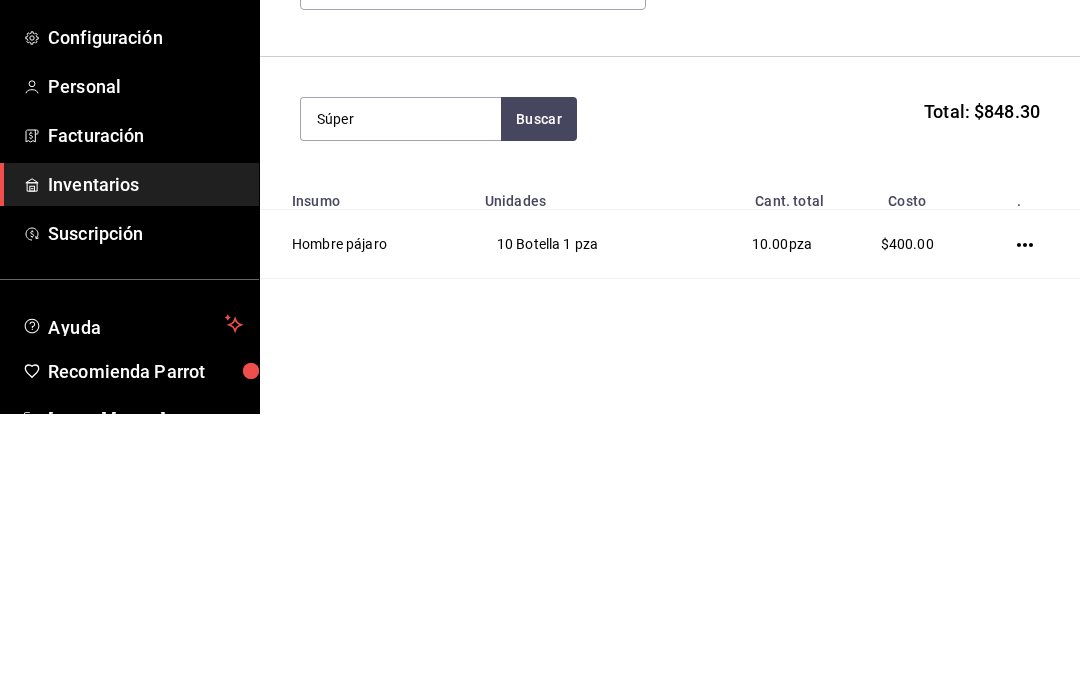 type on "Súper" 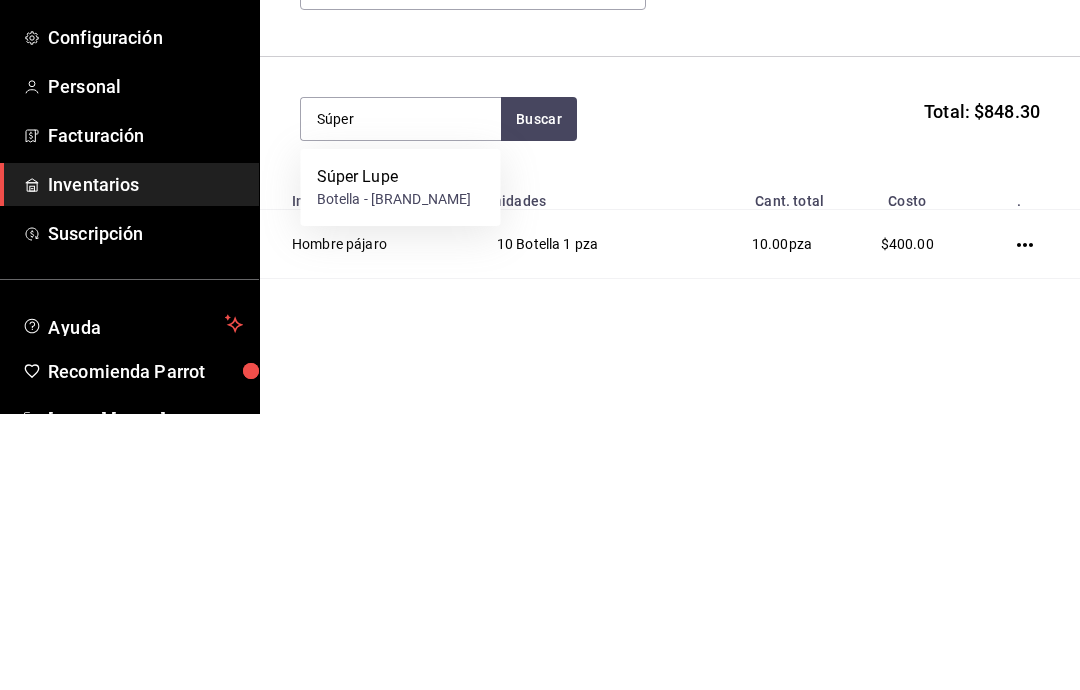 click on "Súper Lupe" at bounding box center [394, 453] 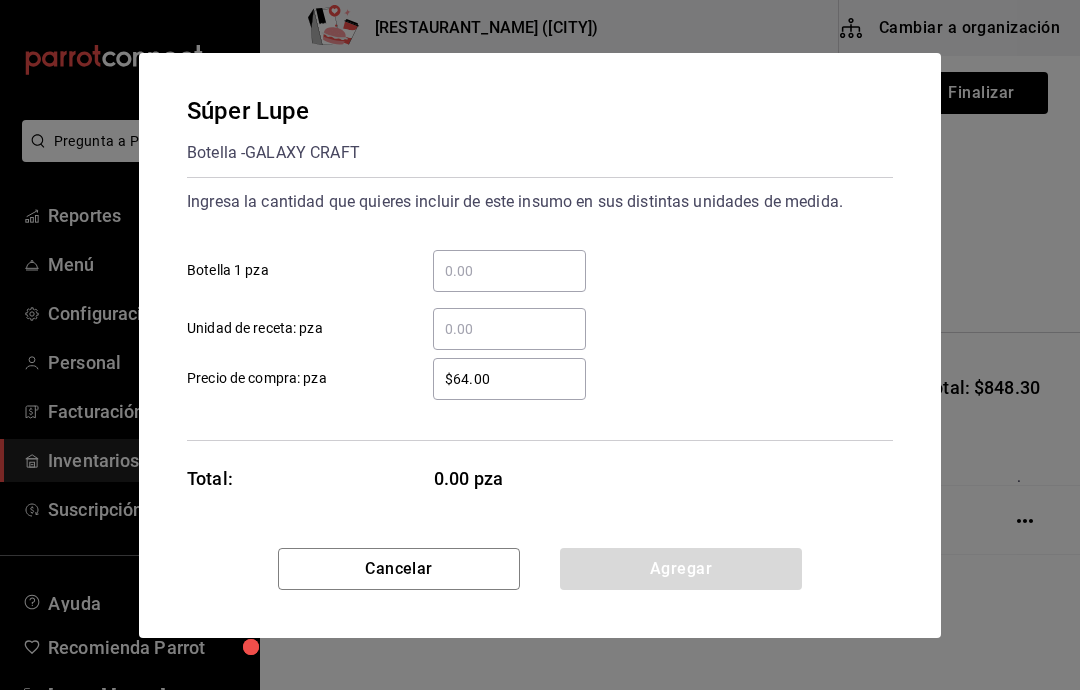 click on "​ Botella  1 pza" at bounding box center (509, 271) 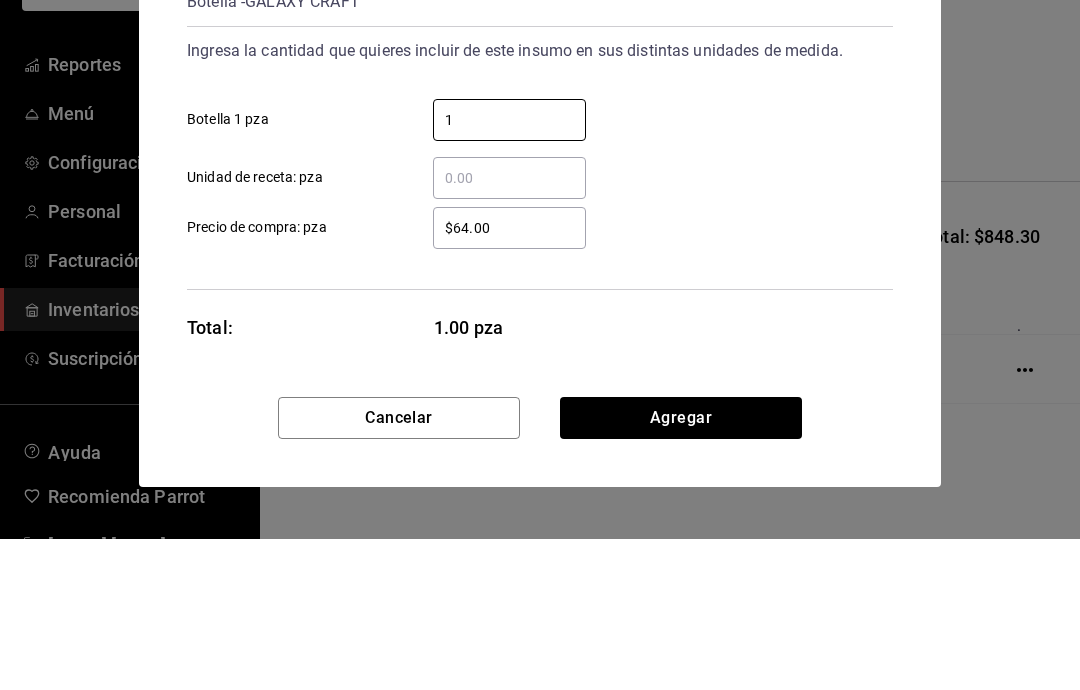 type on "10" 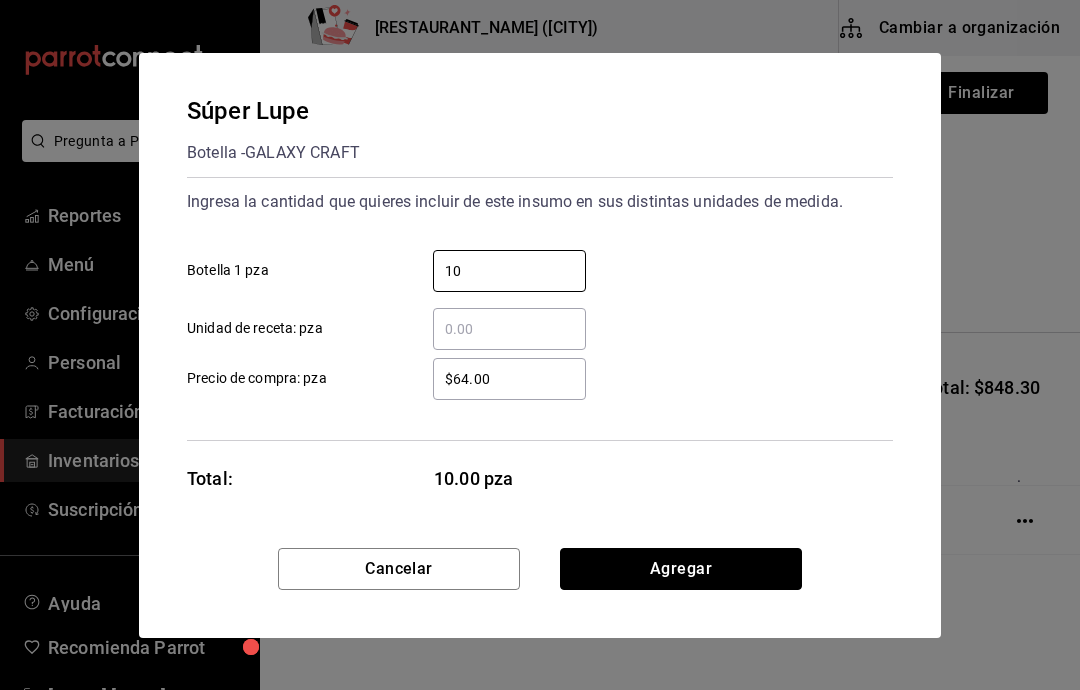 click on "Agregar" at bounding box center (681, 569) 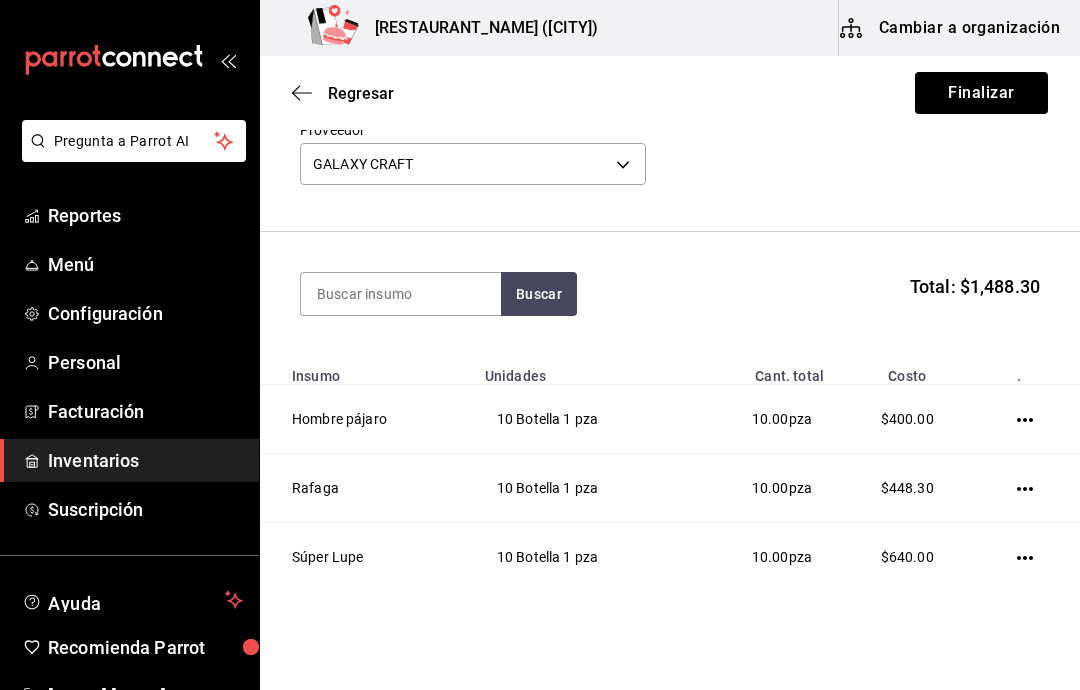 scroll, scrollTop: 100, scrollLeft: 0, axis: vertical 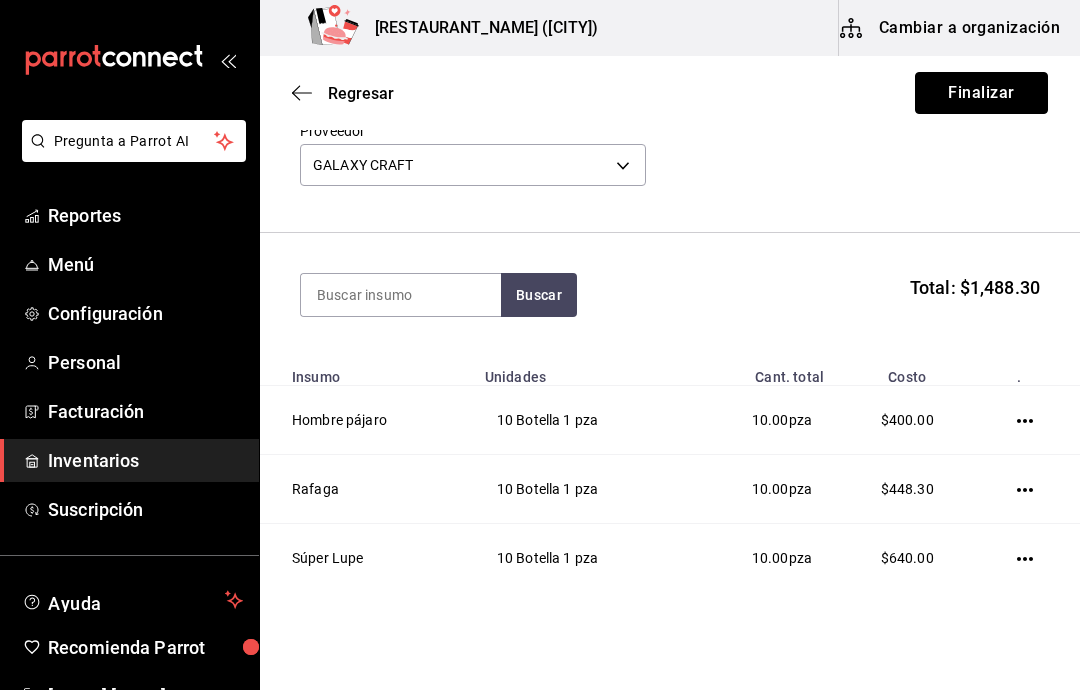 click on "Finalizar" at bounding box center [981, 93] 